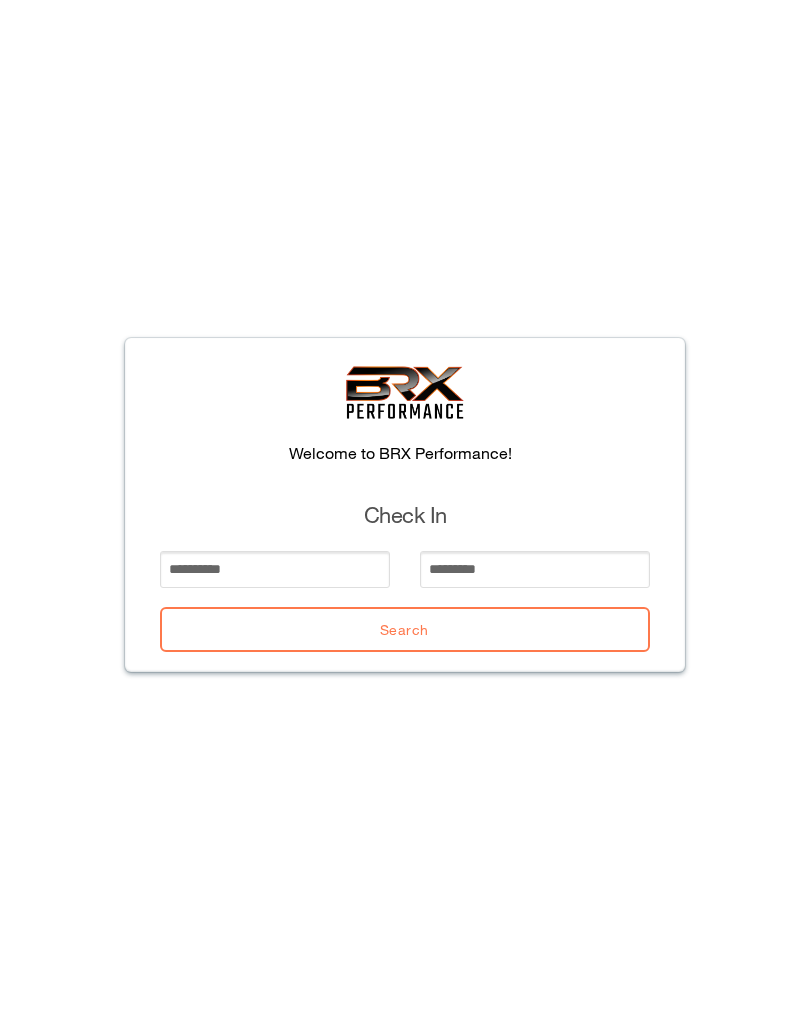 scroll, scrollTop: 0, scrollLeft: 0, axis: both 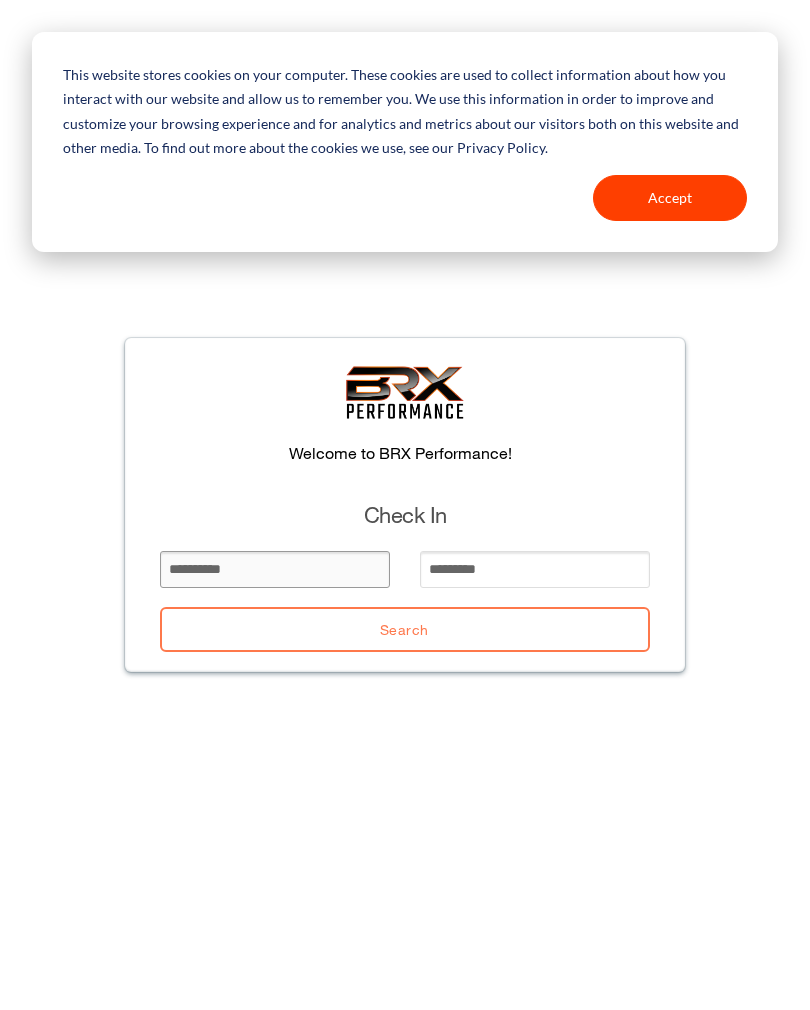 click at bounding box center [275, 569] 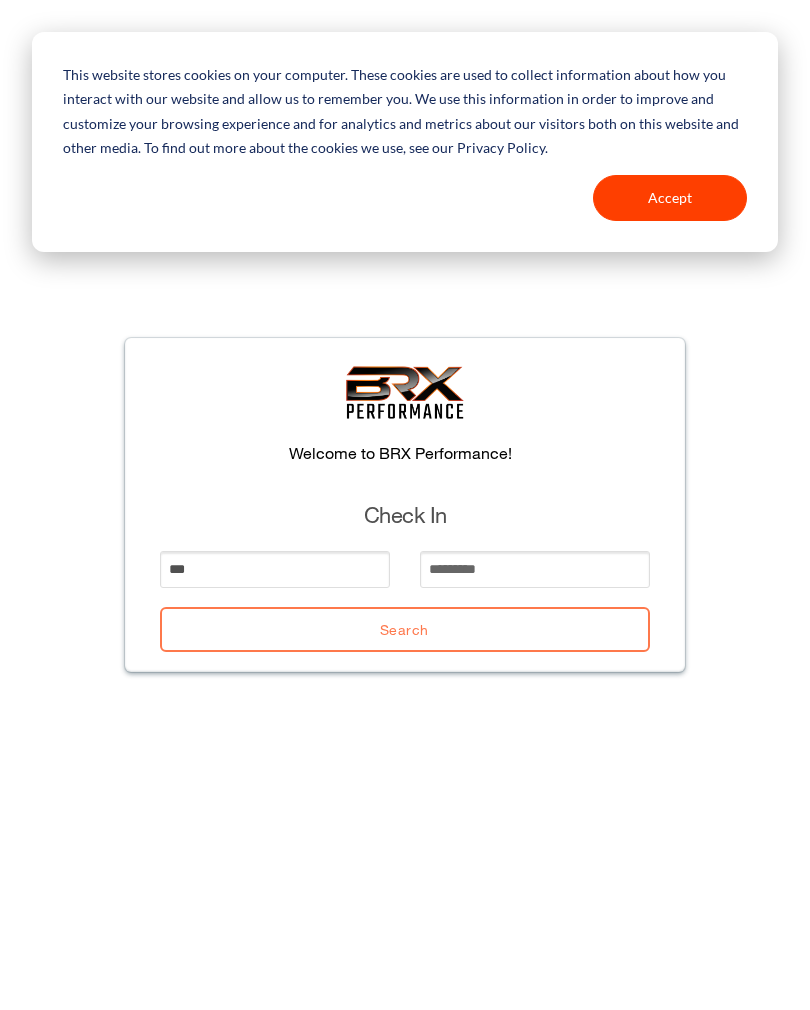click on "Accept" at bounding box center (670, 198) 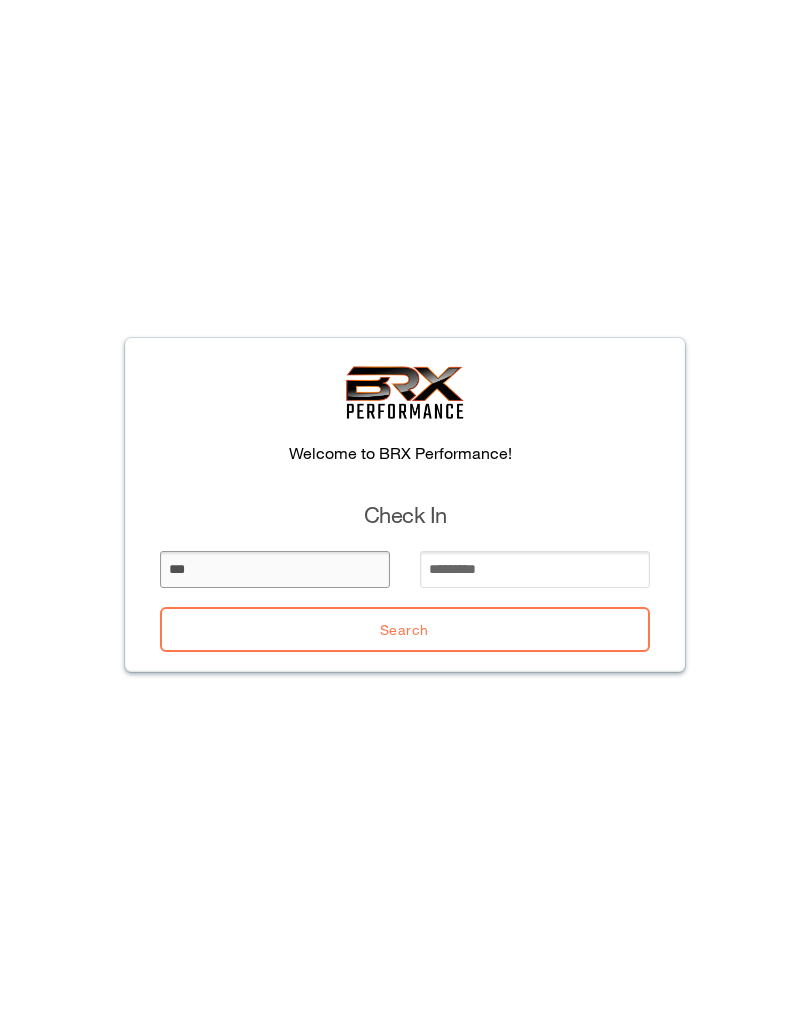click on "***" at bounding box center [275, 569] 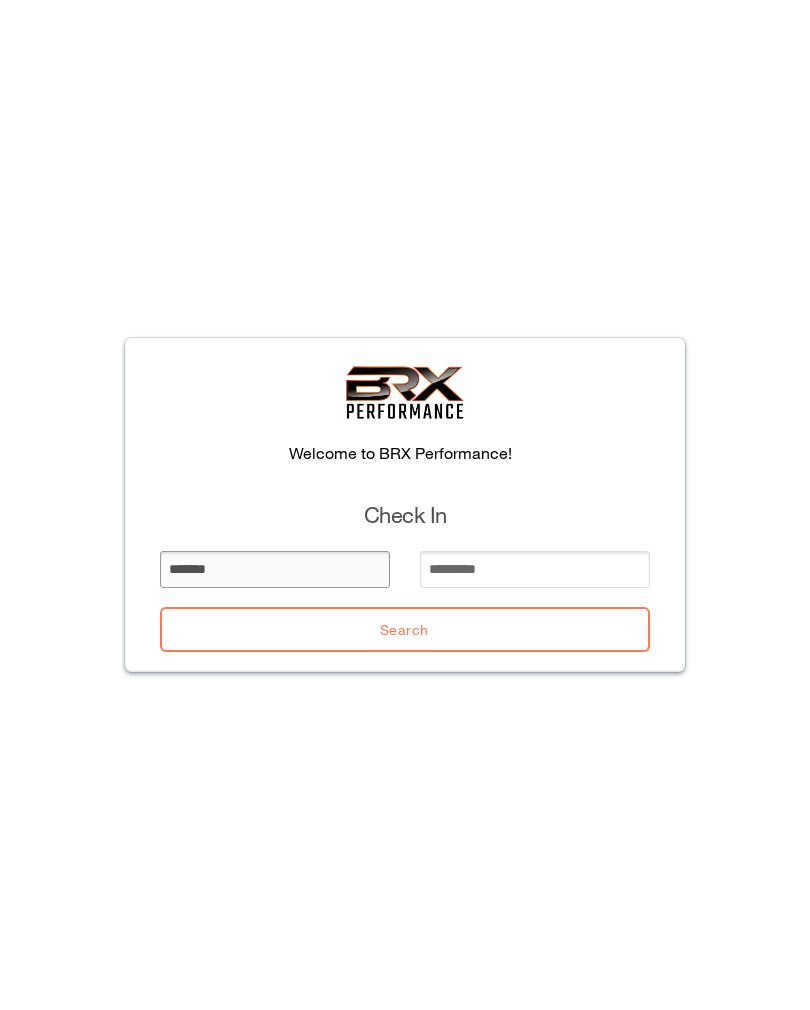 type on "*******" 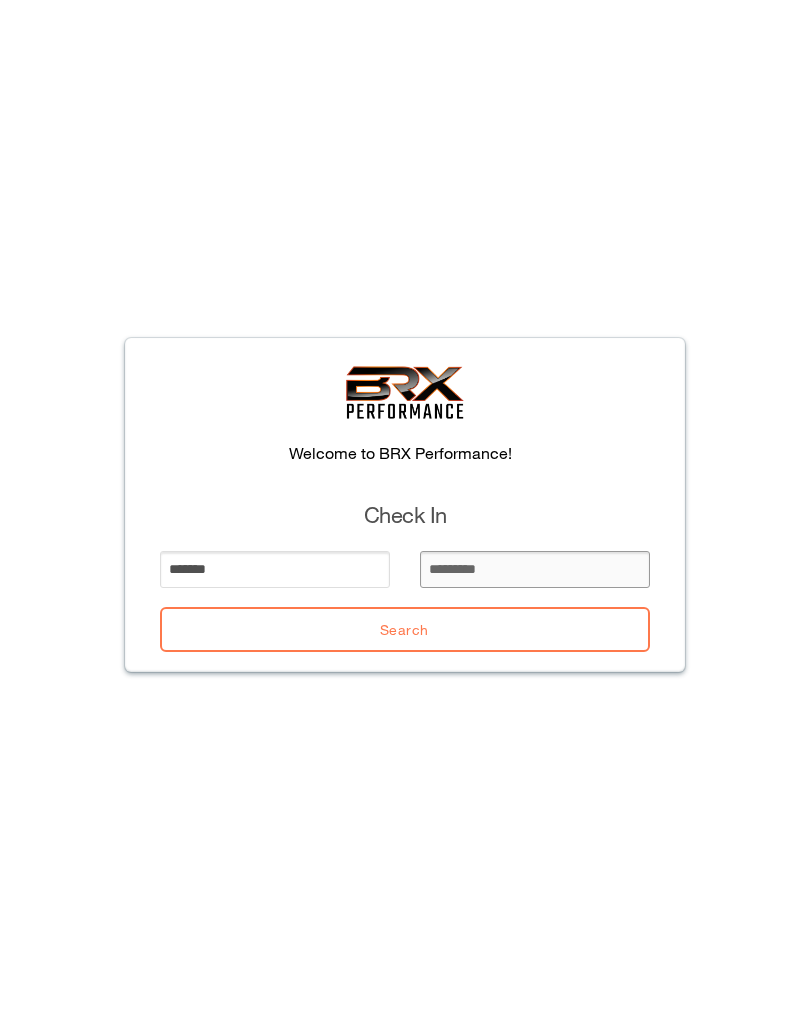 click at bounding box center (535, 569) 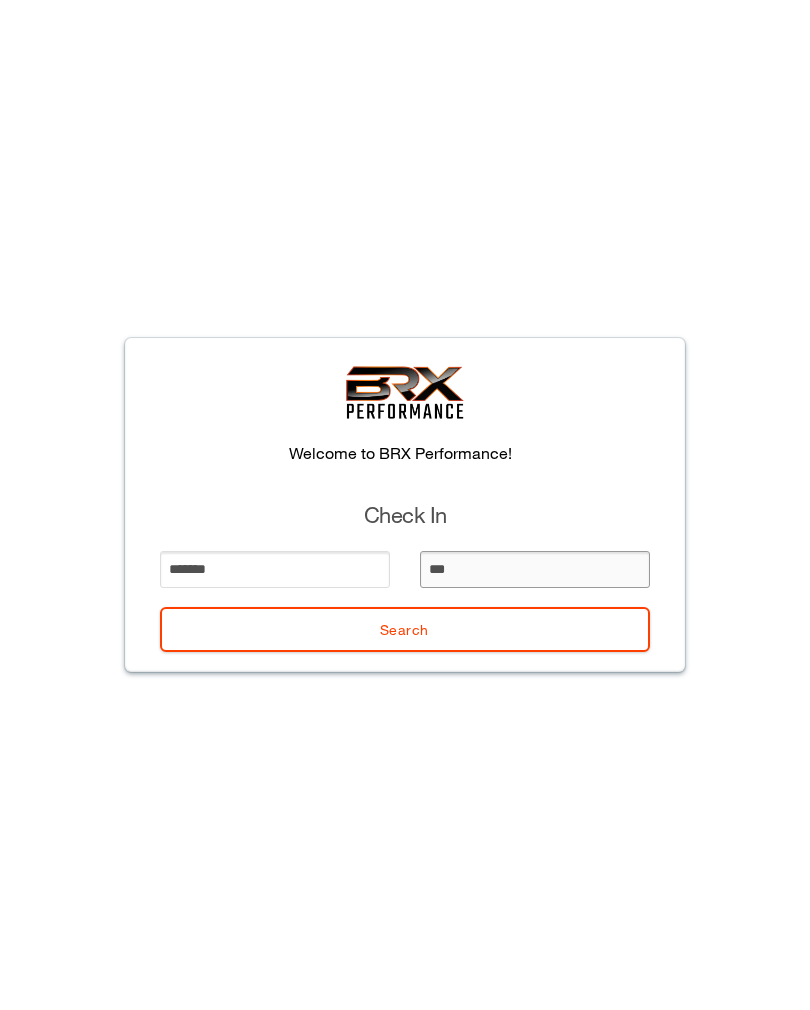 type on "****" 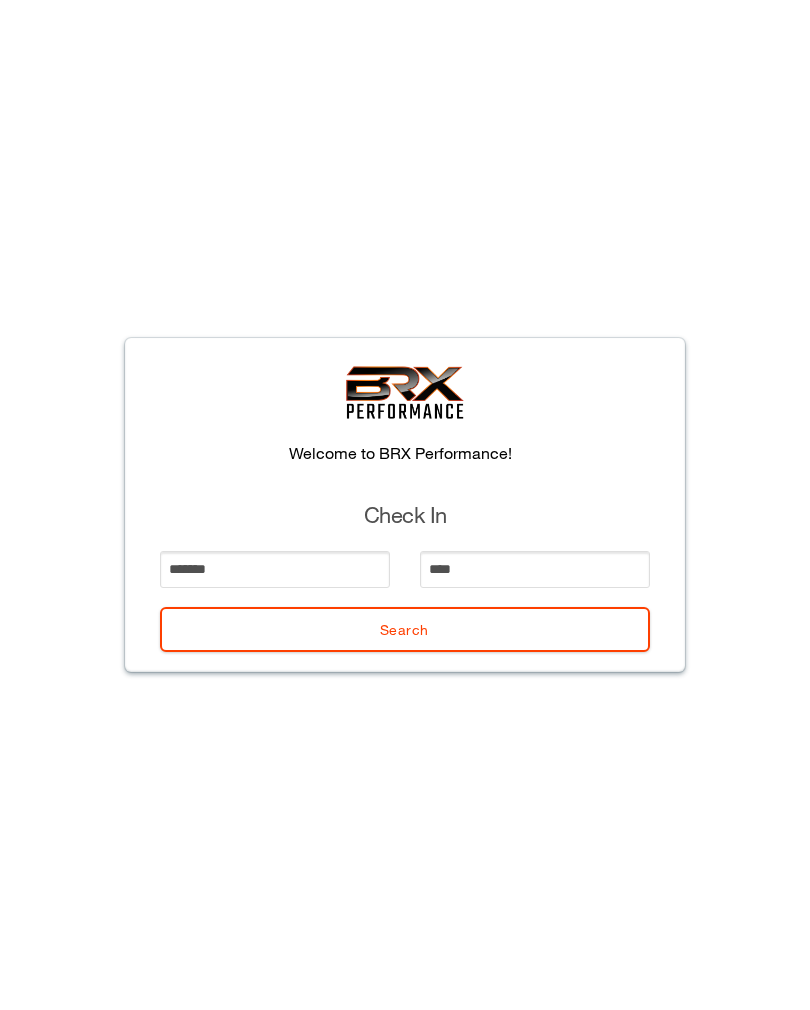 click on "Search" at bounding box center (405, 629) 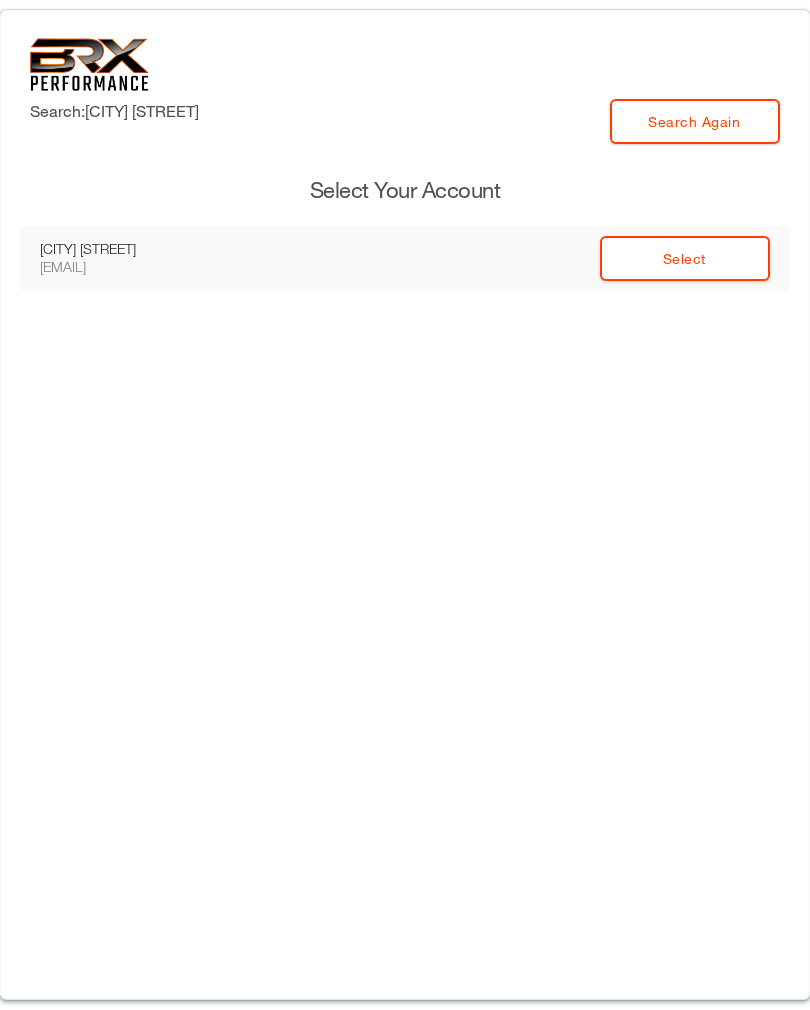 click on "Select" at bounding box center (685, 258) 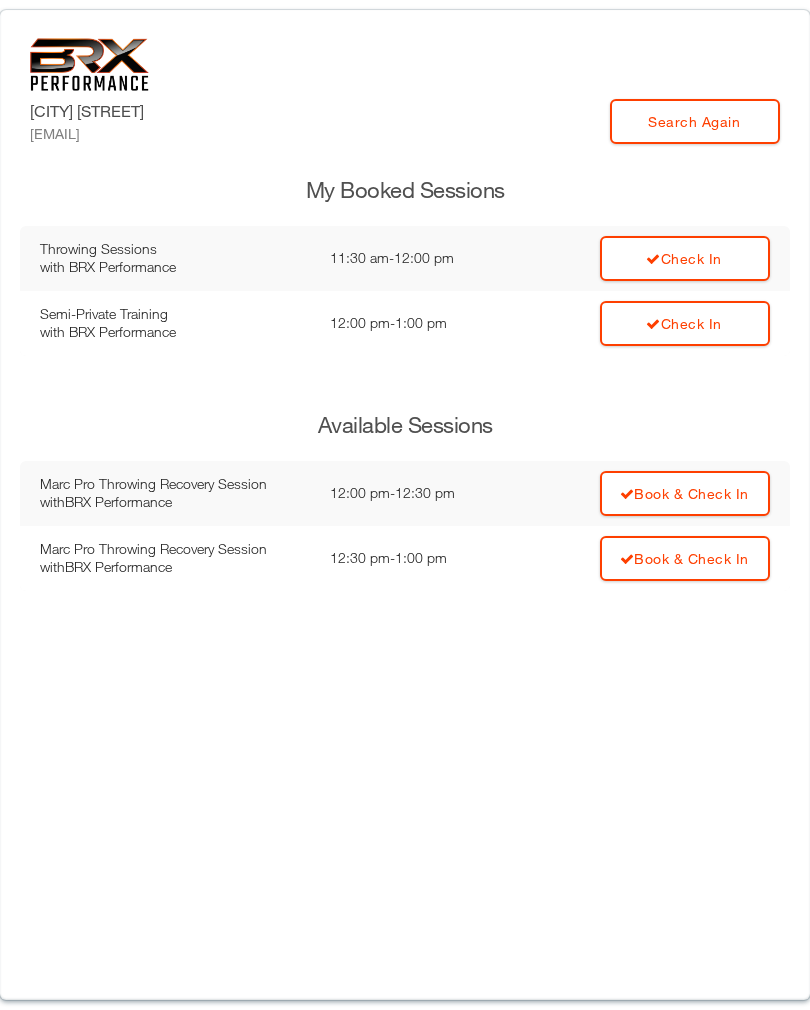 click on "Check In" at bounding box center [685, 258] 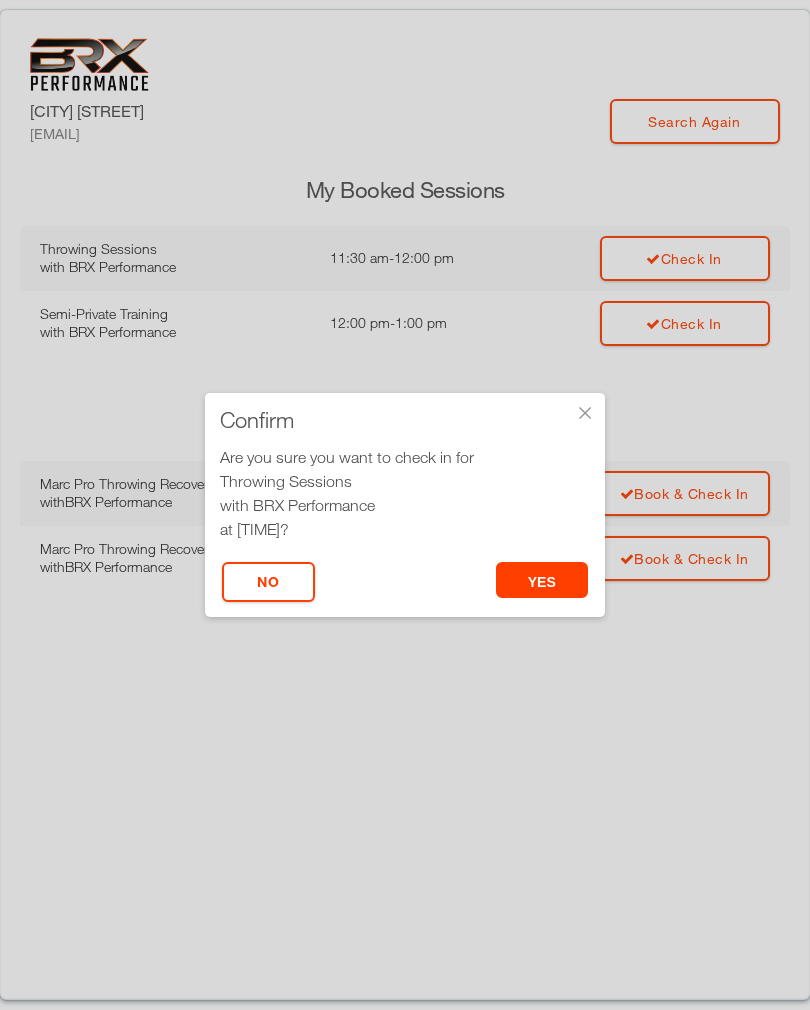 click on "yes" at bounding box center (542, 580) 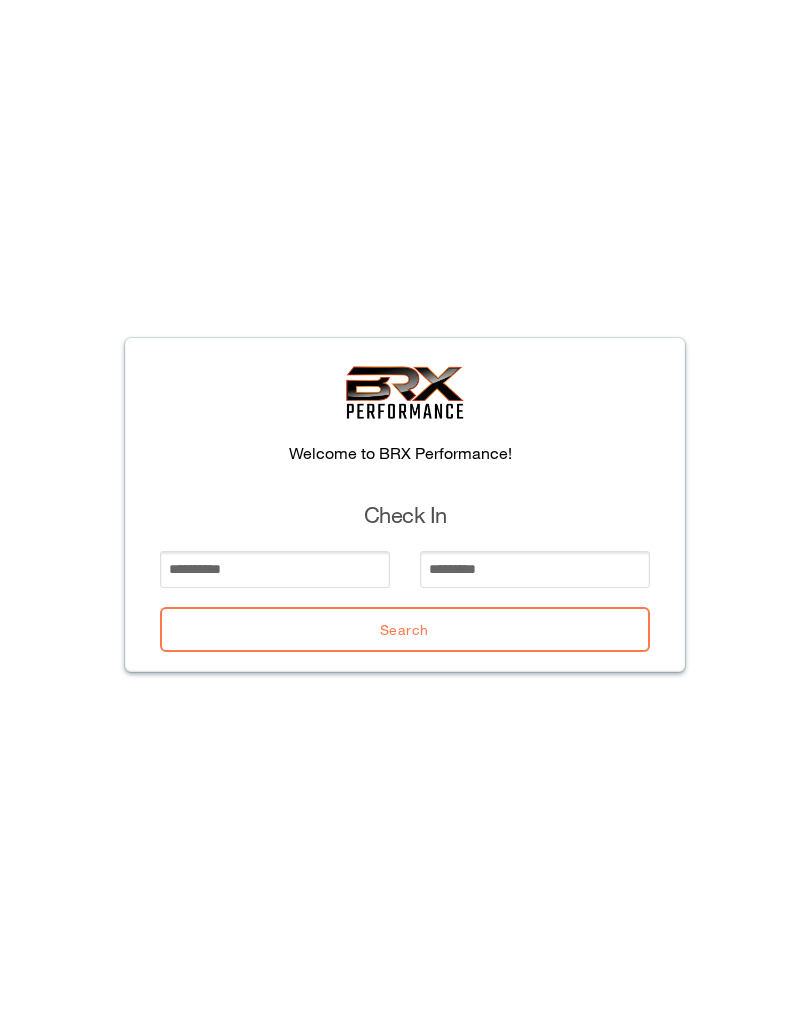 scroll, scrollTop: 0, scrollLeft: 0, axis: both 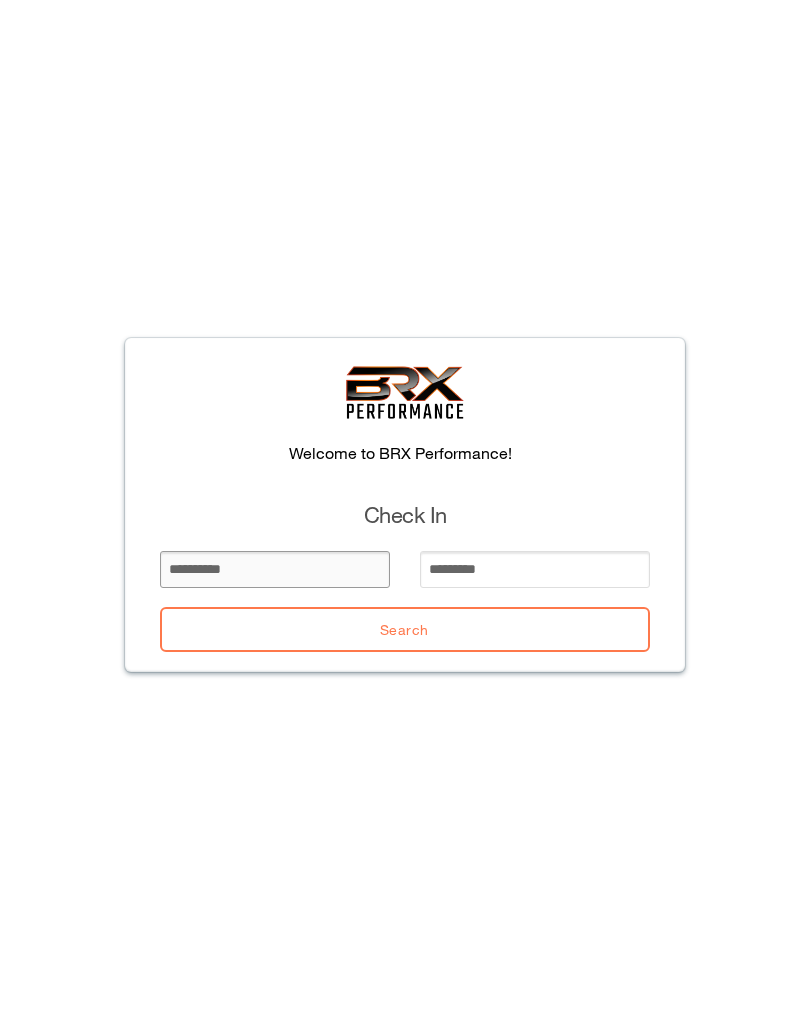 click at bounding box center [275, 569] 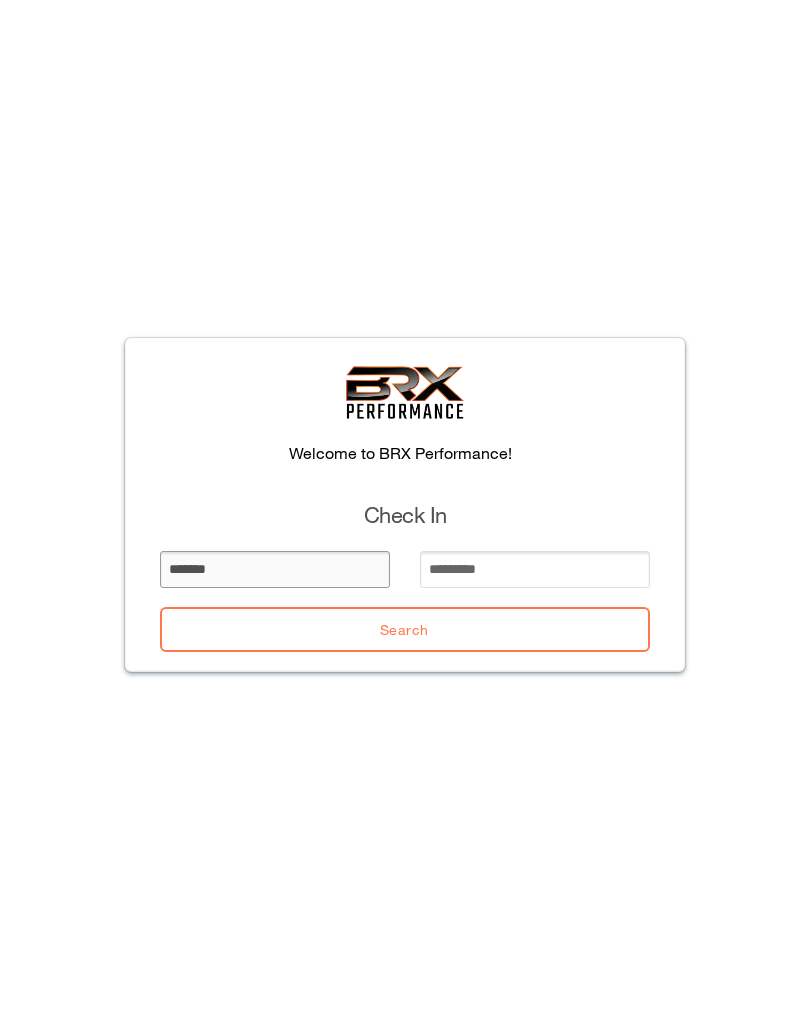 type on "*******" 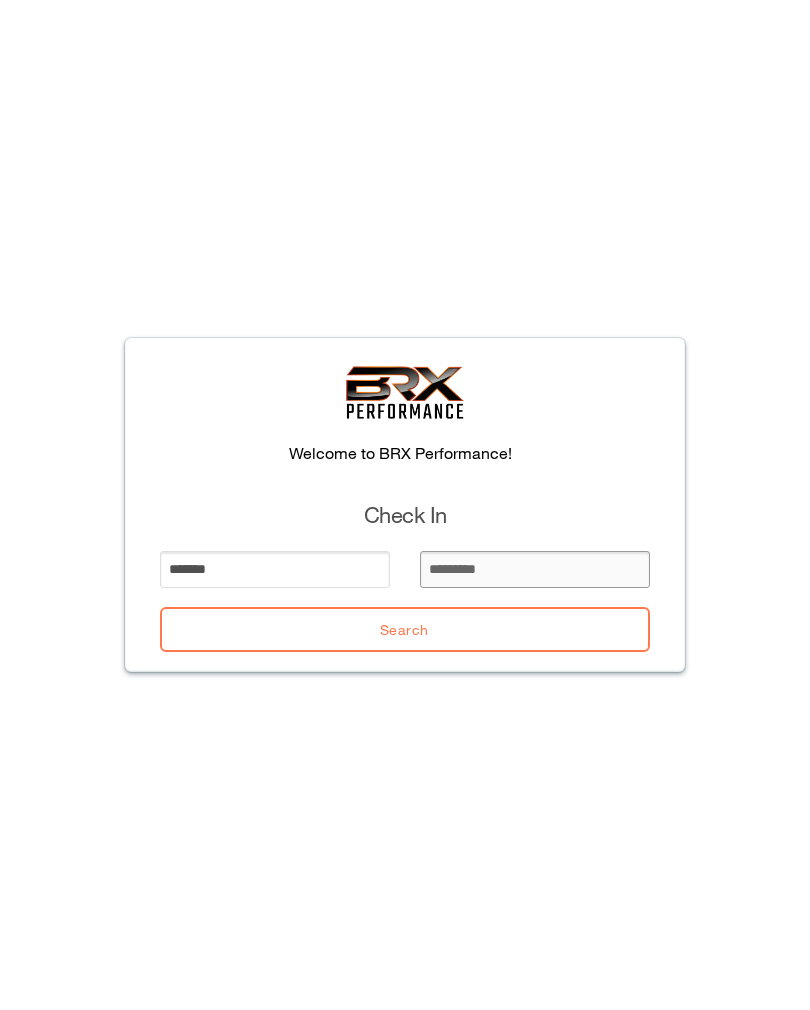 click at bounding box center (535, 569) 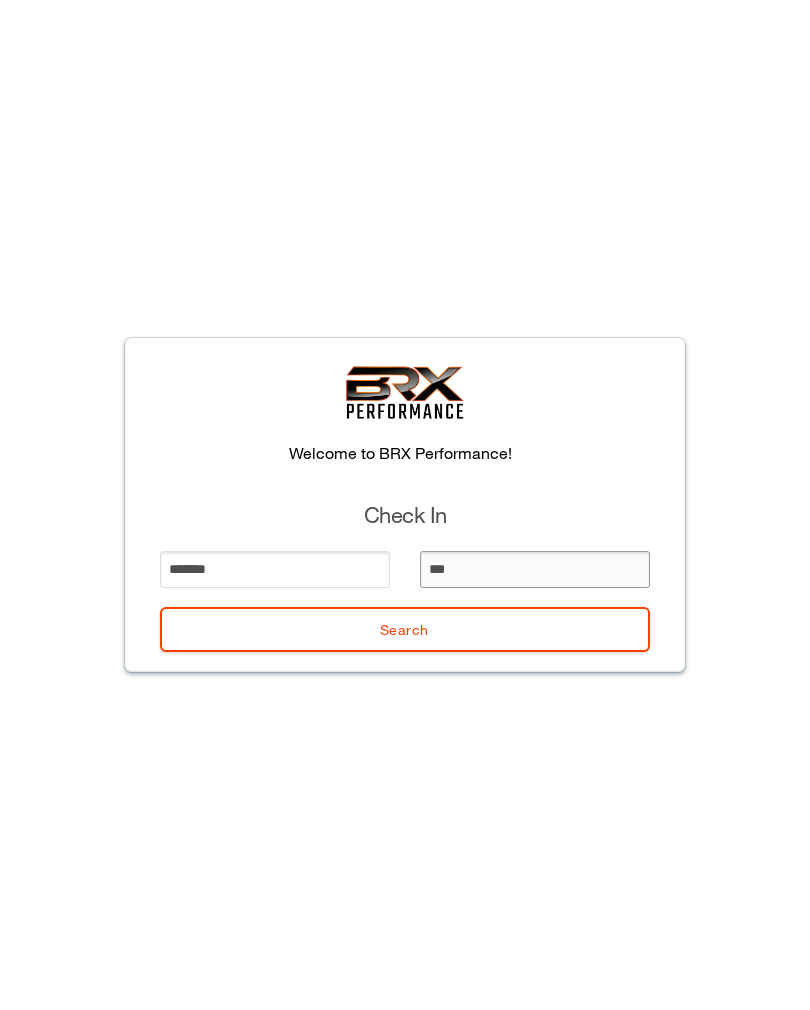 type on "****" 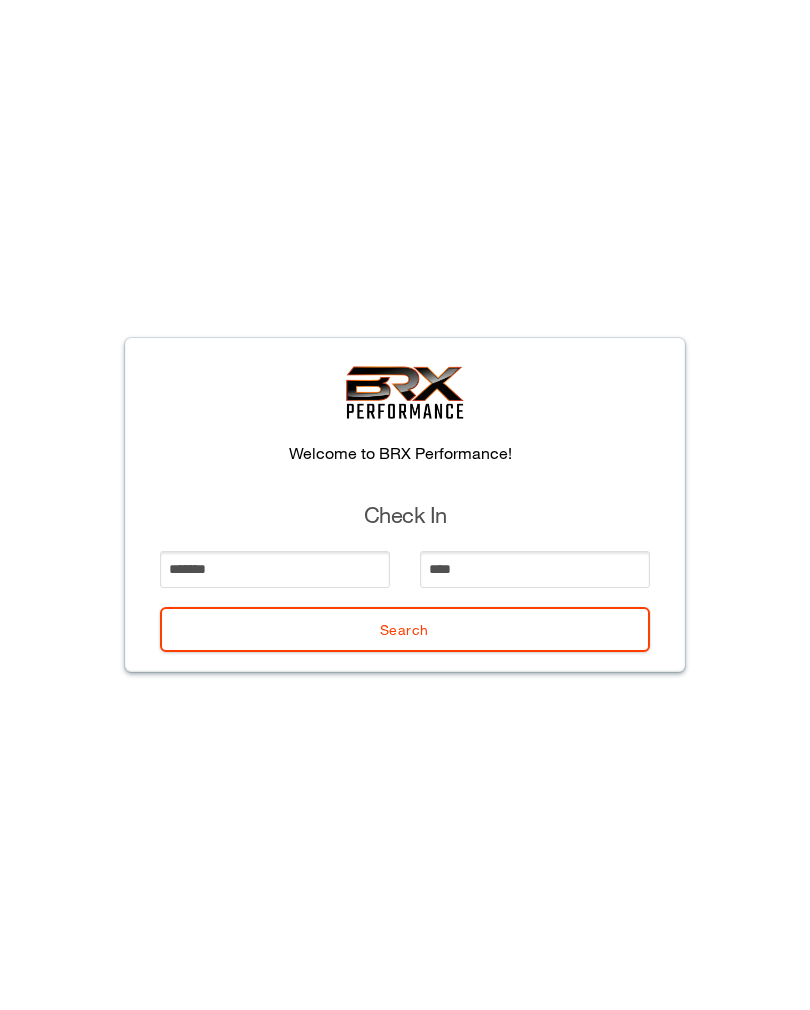 click on "Search" at bounding box center [405, 629] 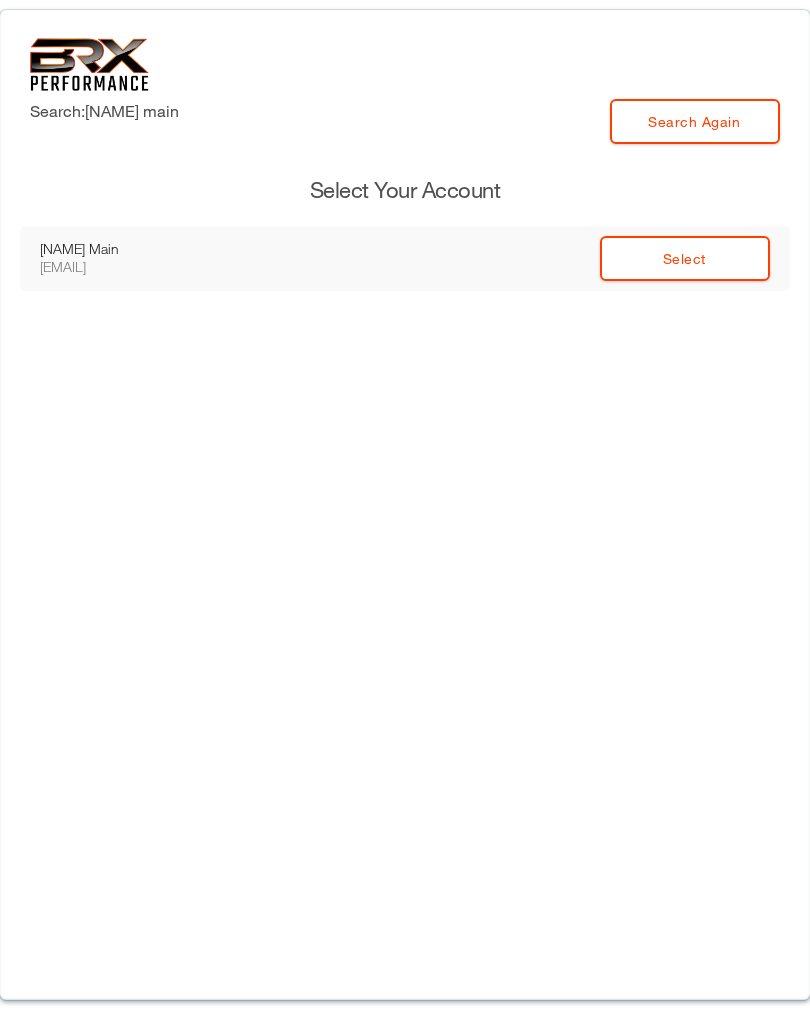 click on "Select" at bounding box center [685, 258] 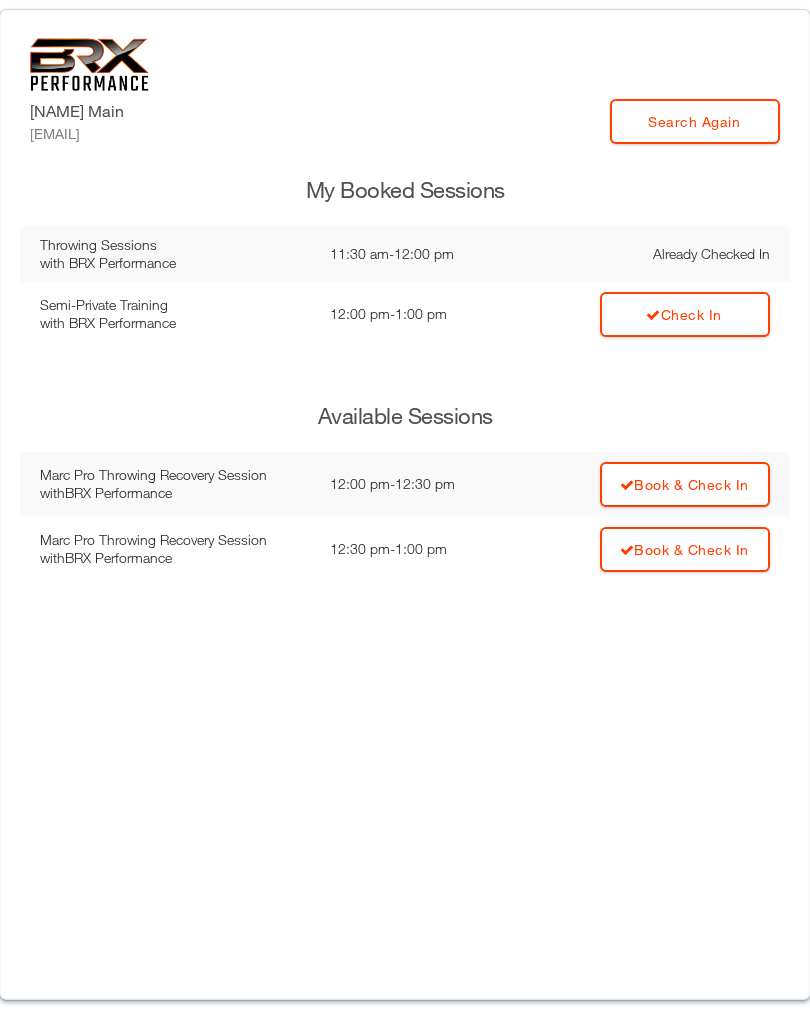 click on "Check In" at bounding box center (685, 314) 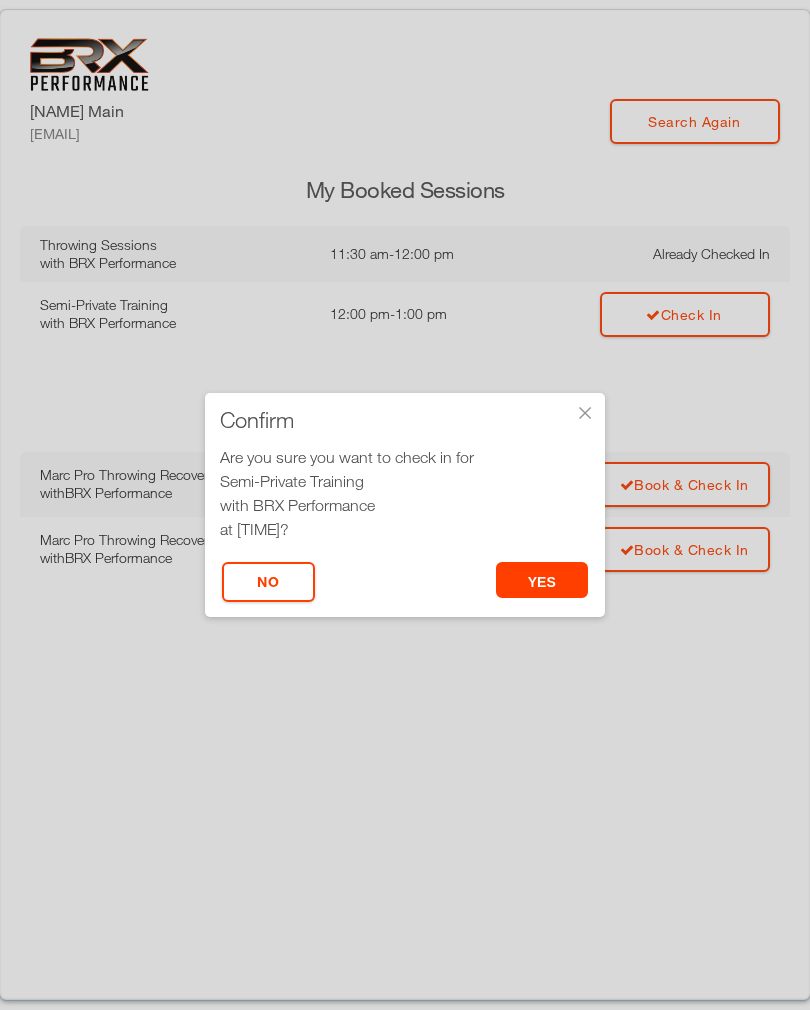 click on "yes" at bounding box center (542, 580) 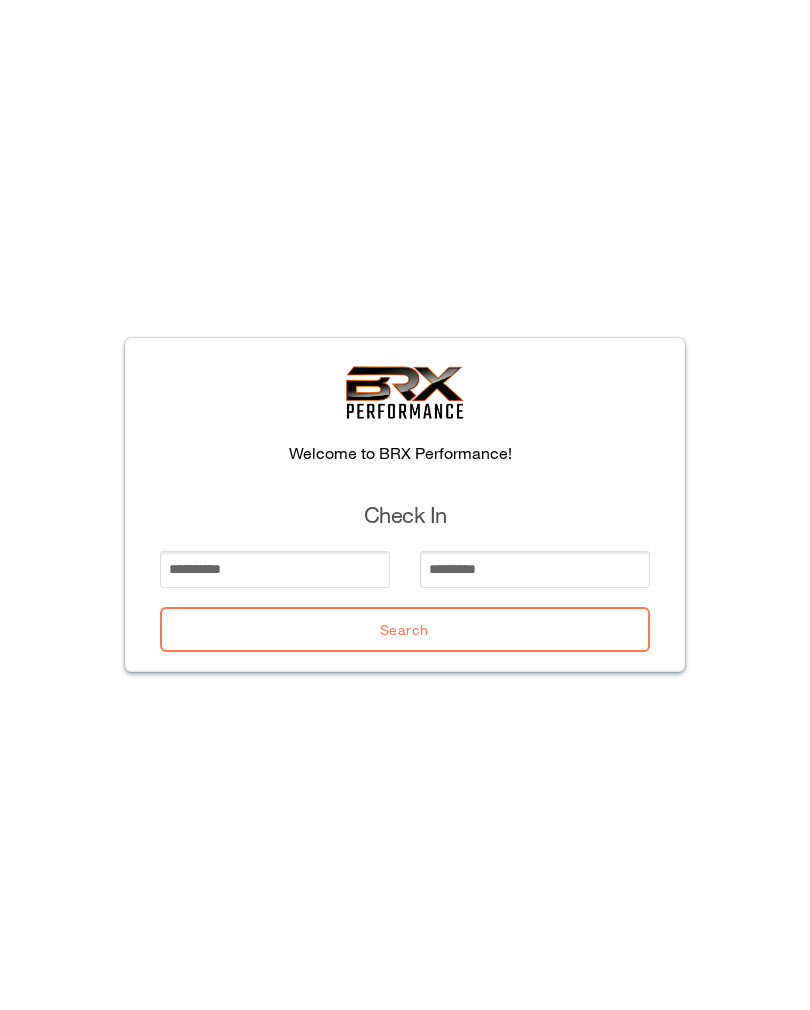 scroll, scrollTop: 0, scrollLeft: 0, axis: both 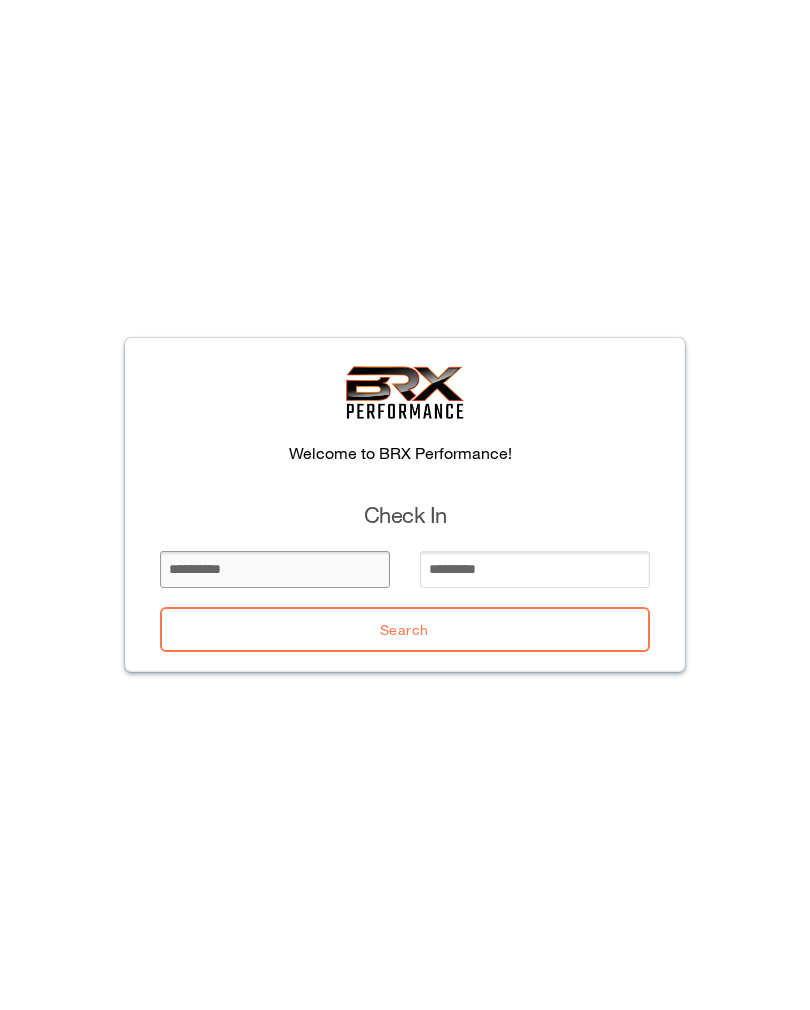 click at bounding box center [275, 569] 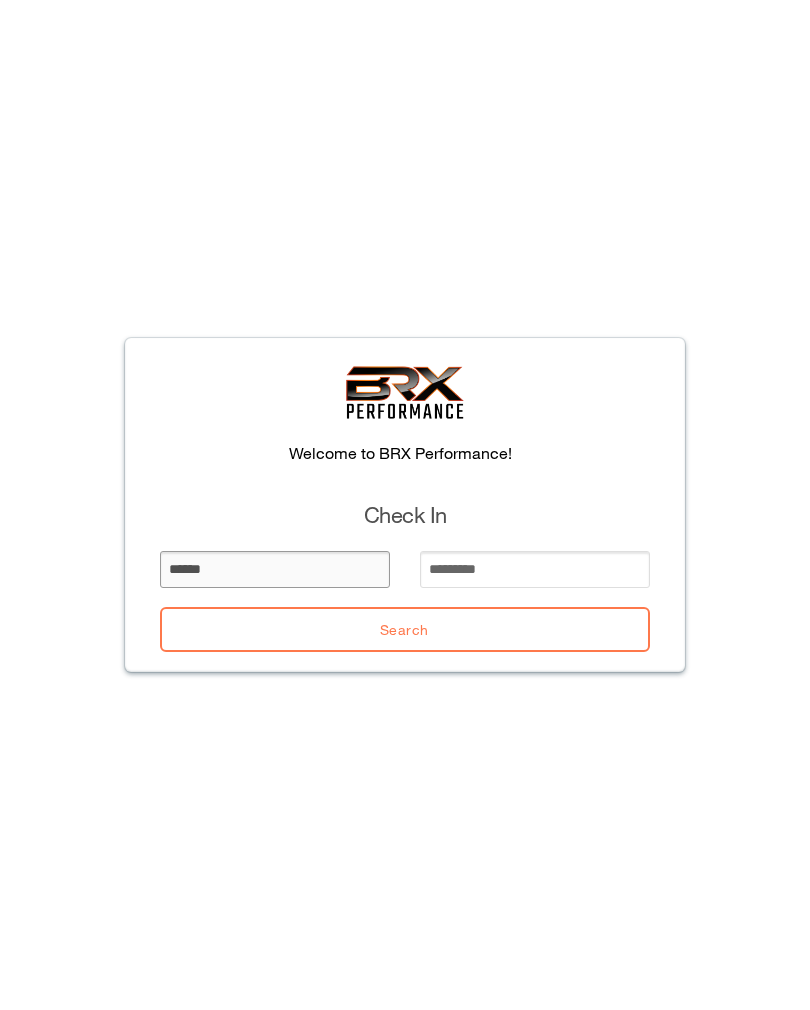 type on "******" 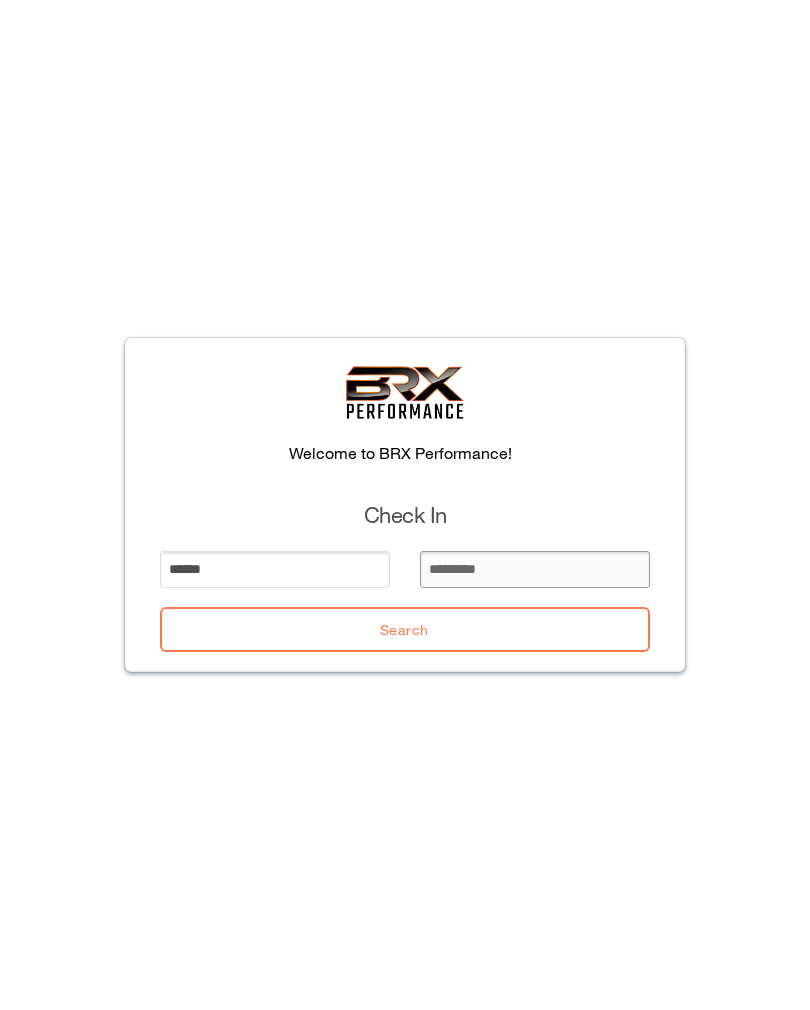 click at bounding box center [535, 569] 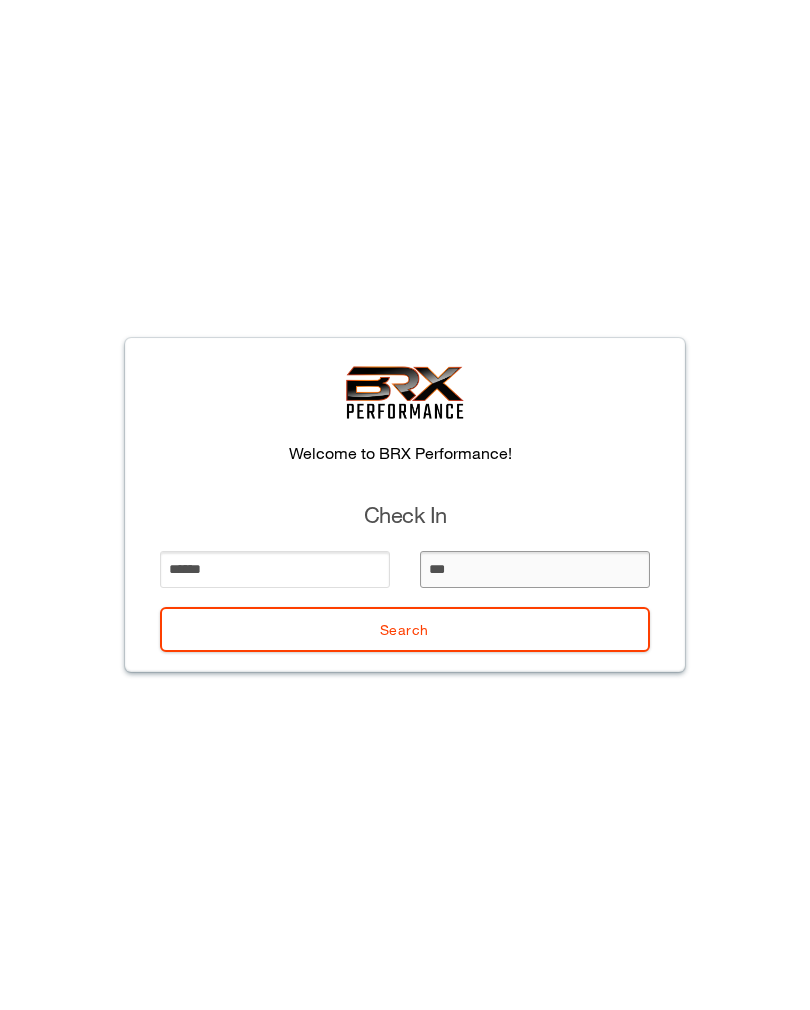 type on "****" 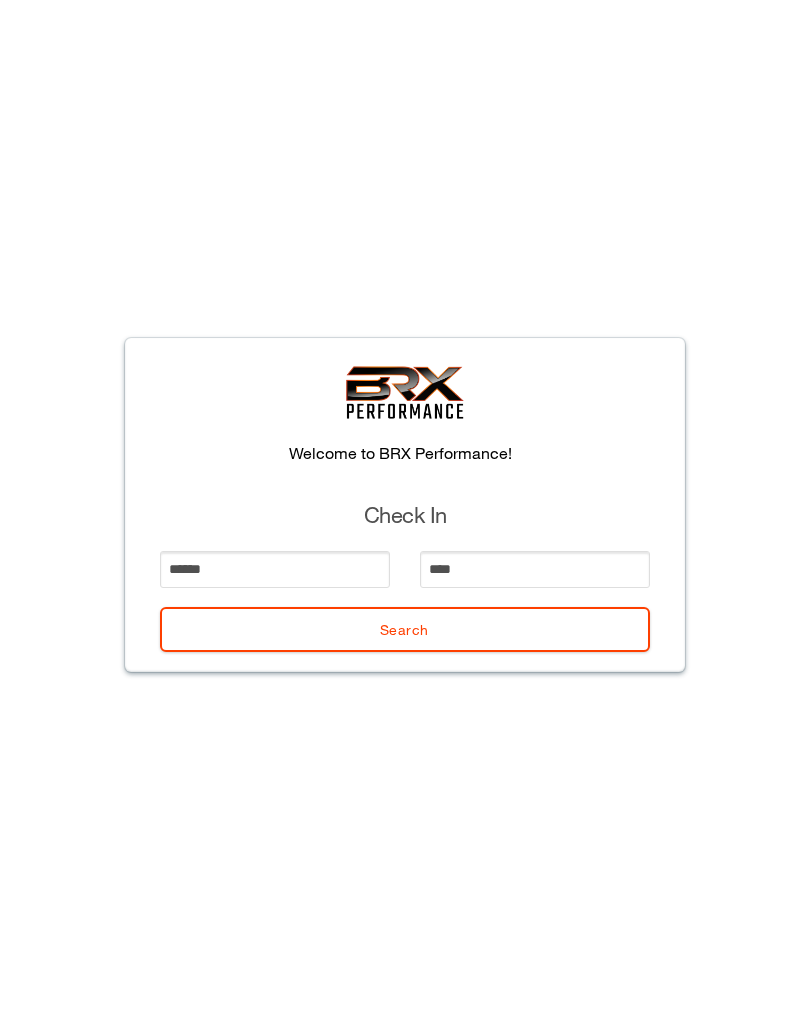 click on "Search" at bounding box center (405, 629) 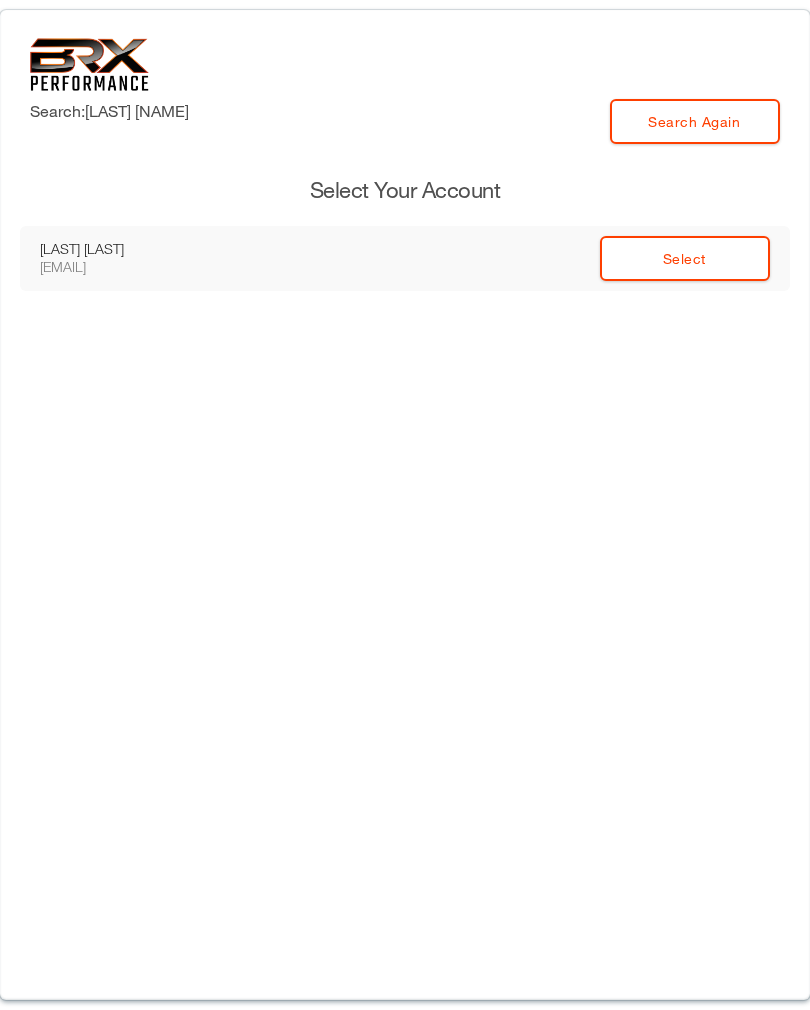 click on "Select" at bounding box center (685, 258) 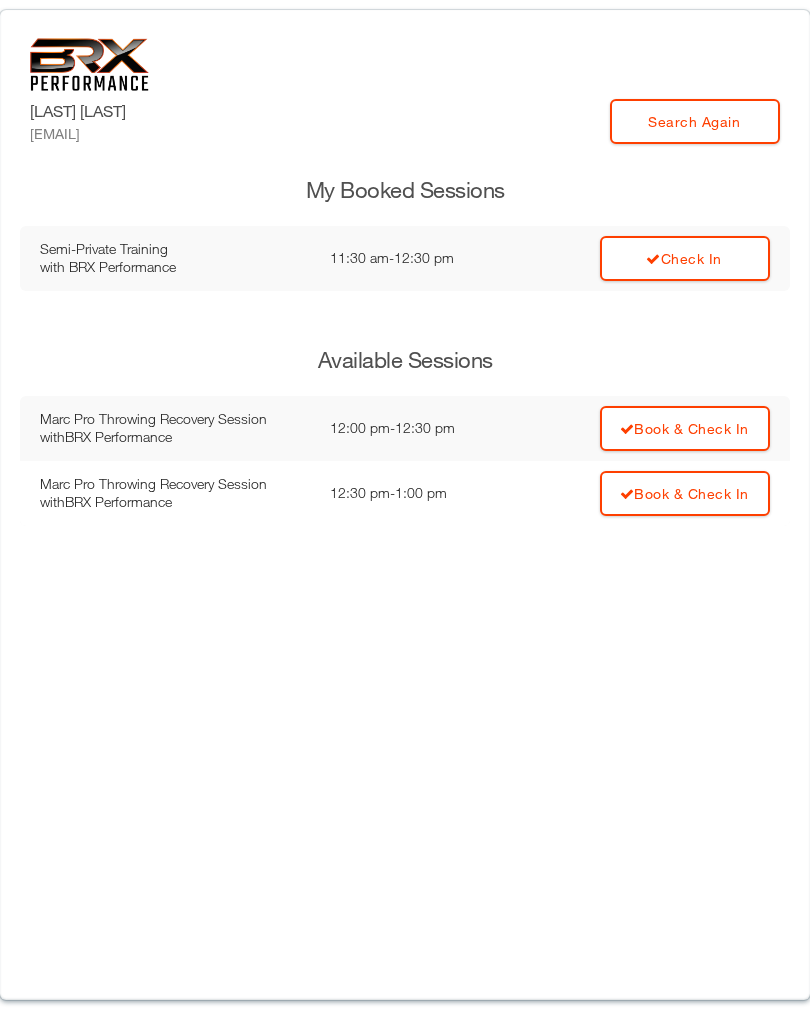 click on "Check In" at bounding box center [685, 258] 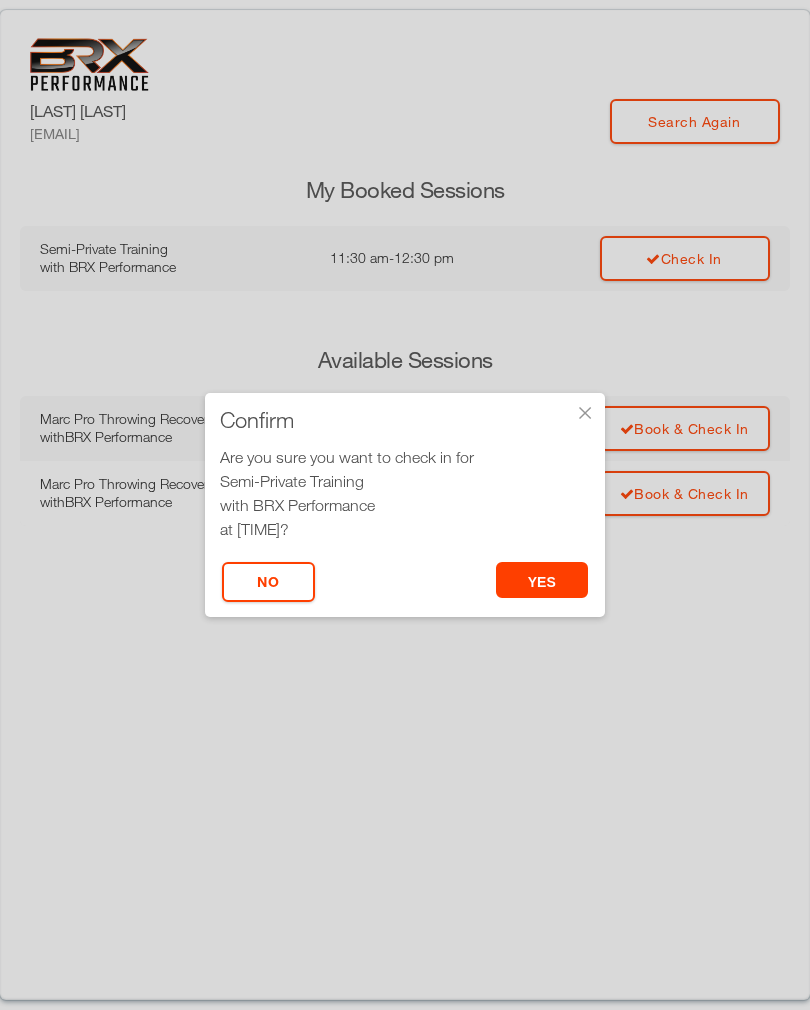 click on "yes" at bounding box center [542, 580] 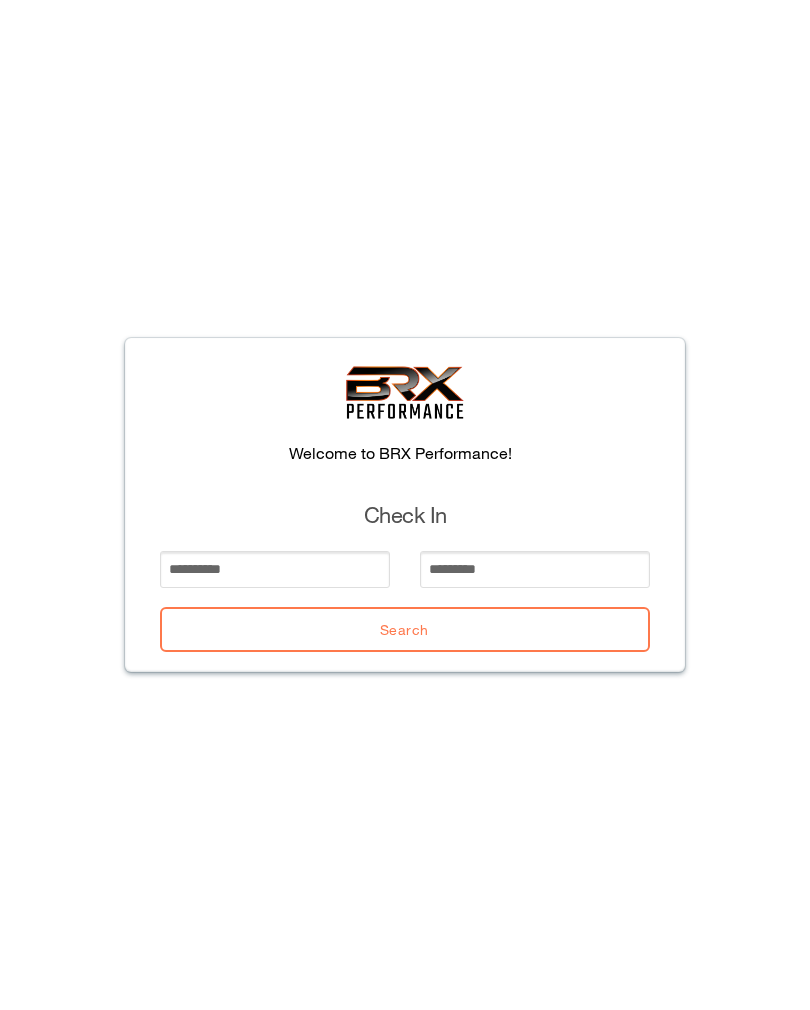 scroll, scrollTop: 0, scrollLeft: 0, axis: both 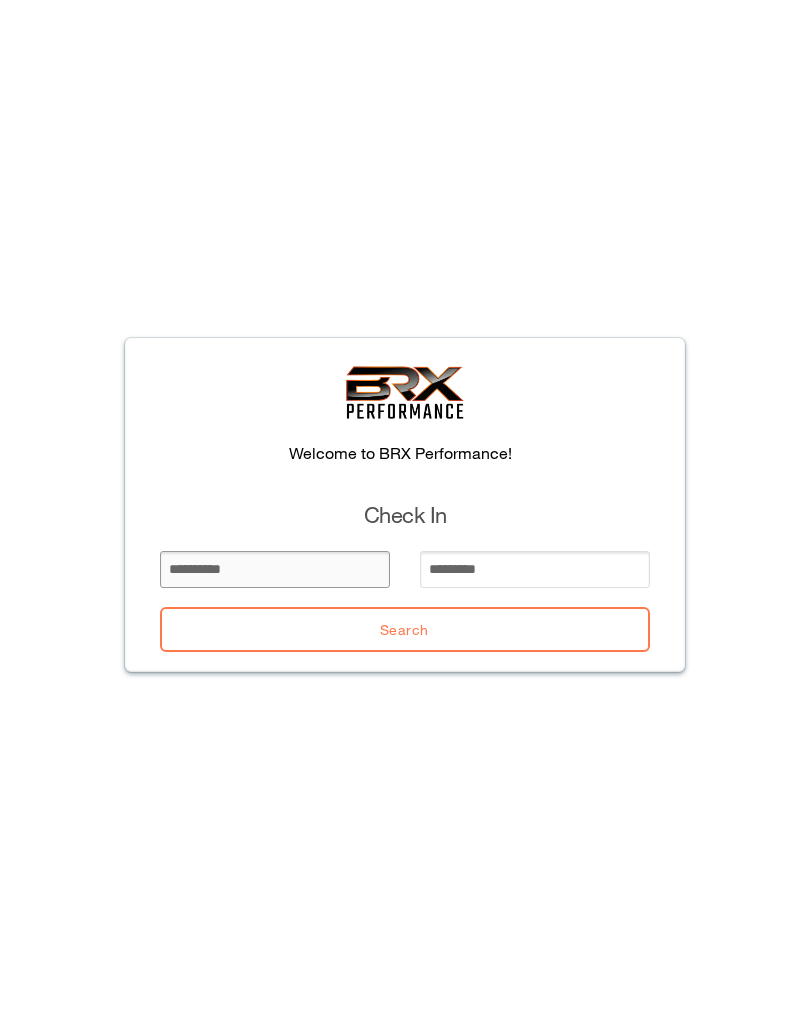 click at bounding box center (275, 569) 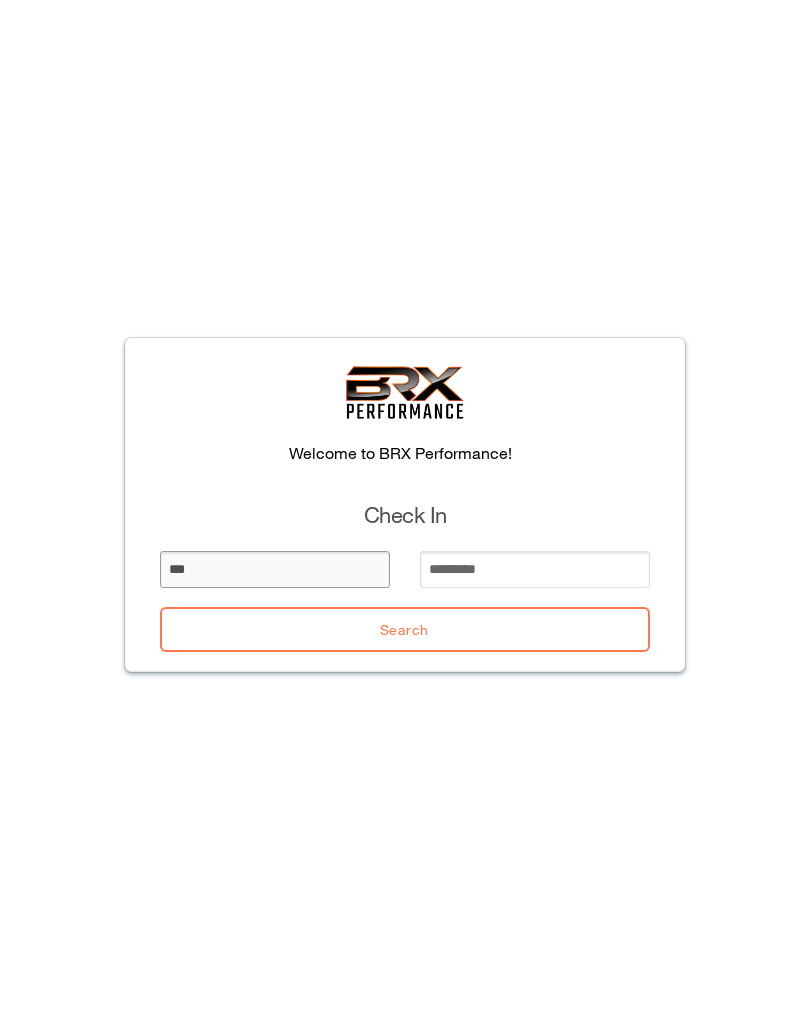 type on "***" 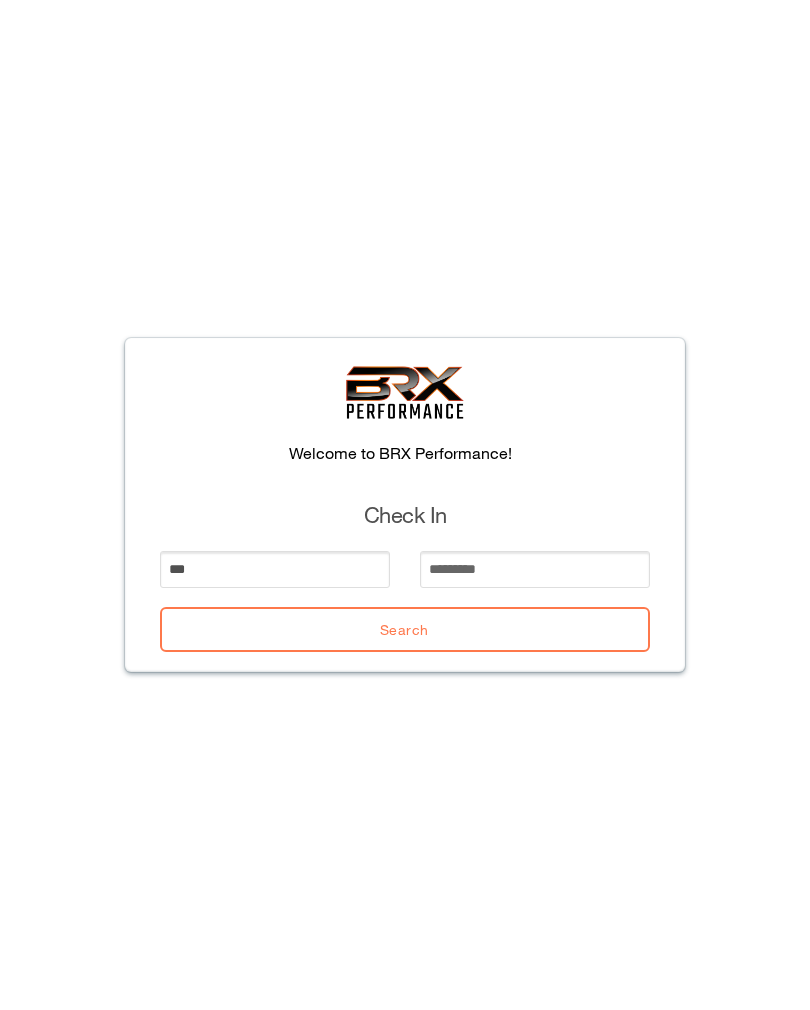 click at bounding box center [535, 569] 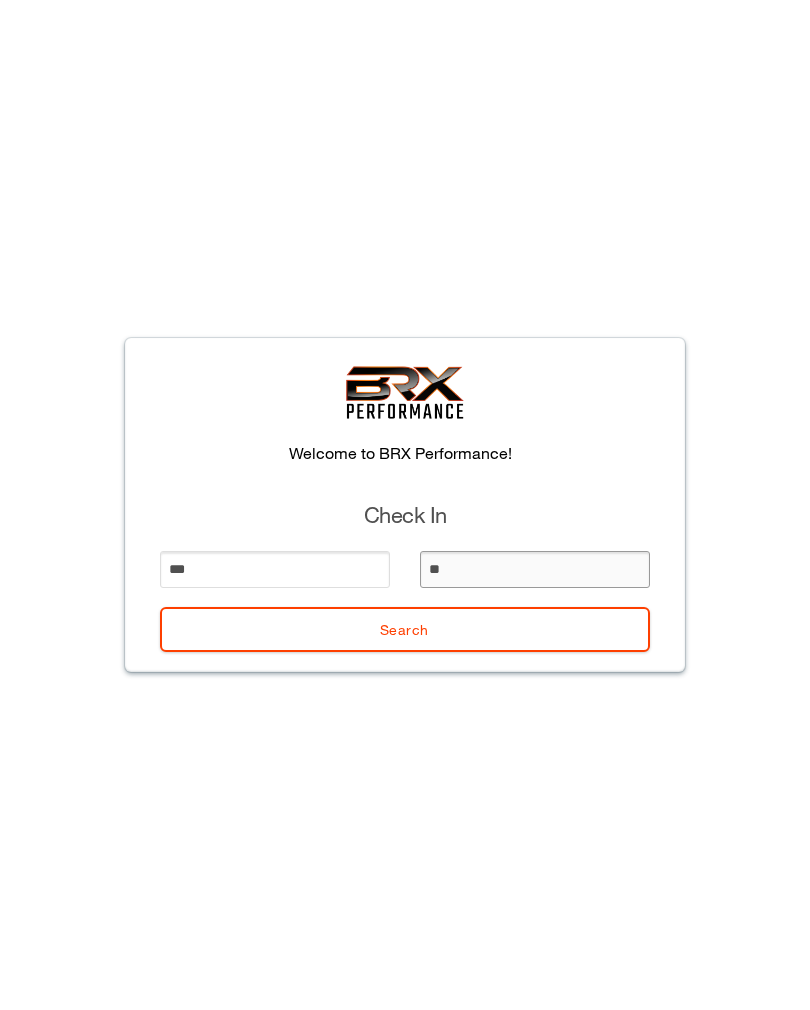 type on "***" 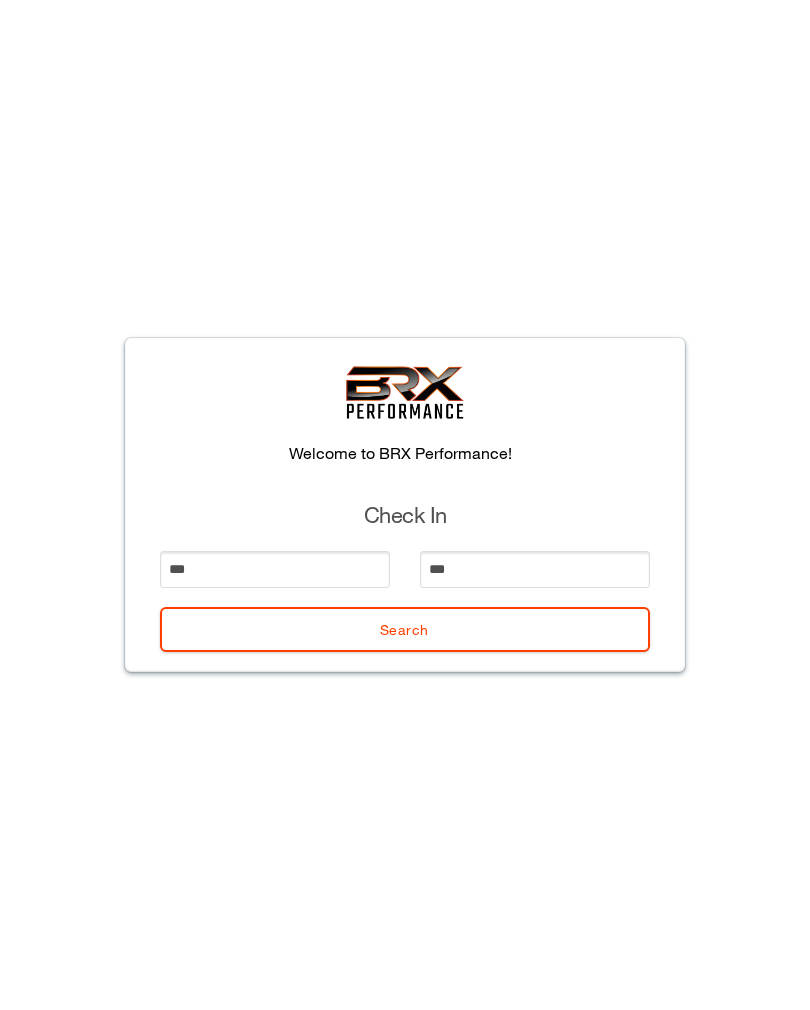 click on "Search" at bounding box center [405, 629] 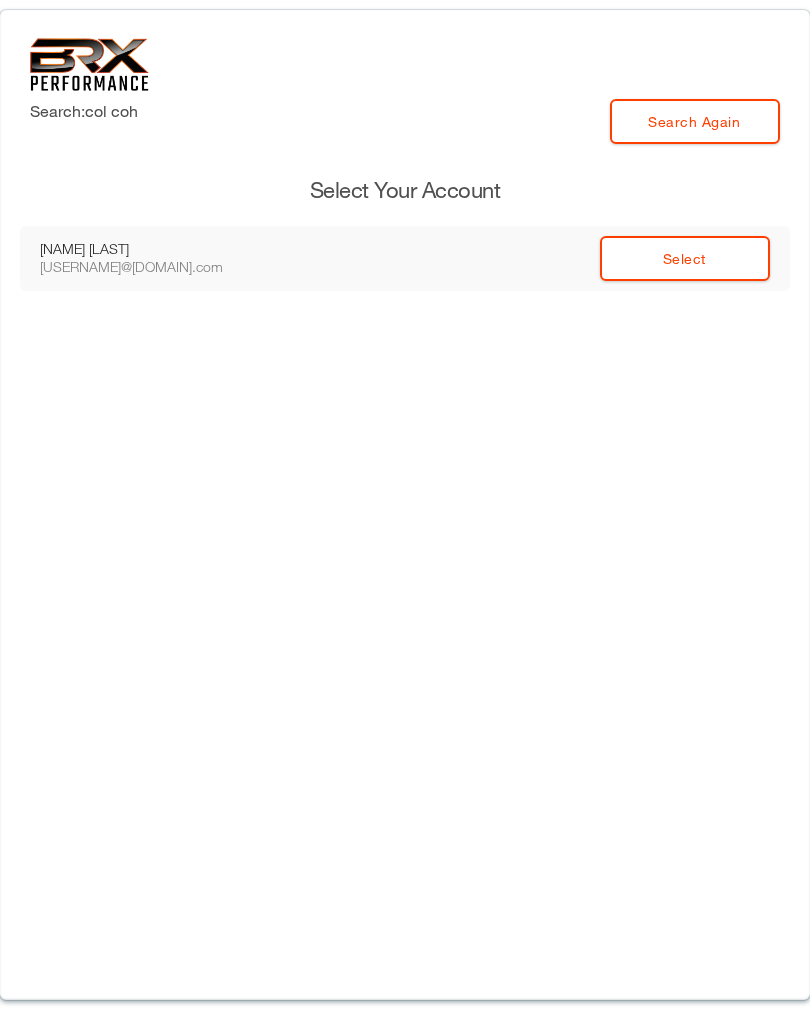 click on "Select" at bounding box center [685, 258] 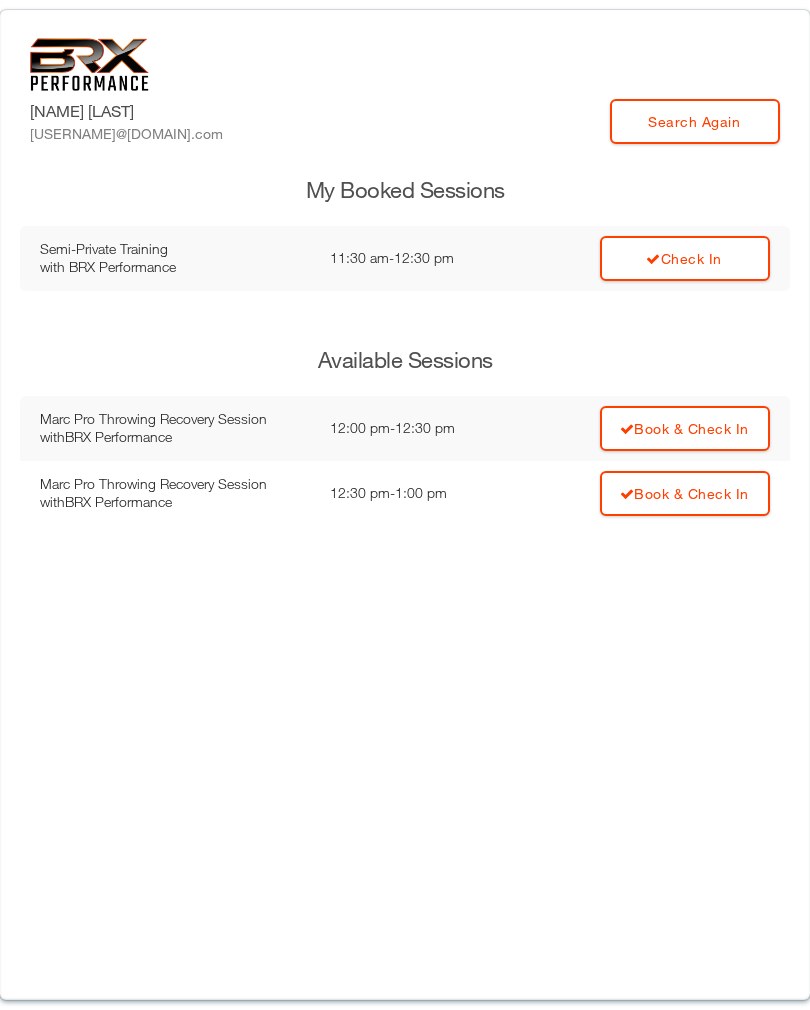 click on "Check In" at bounding box center [685, 258] 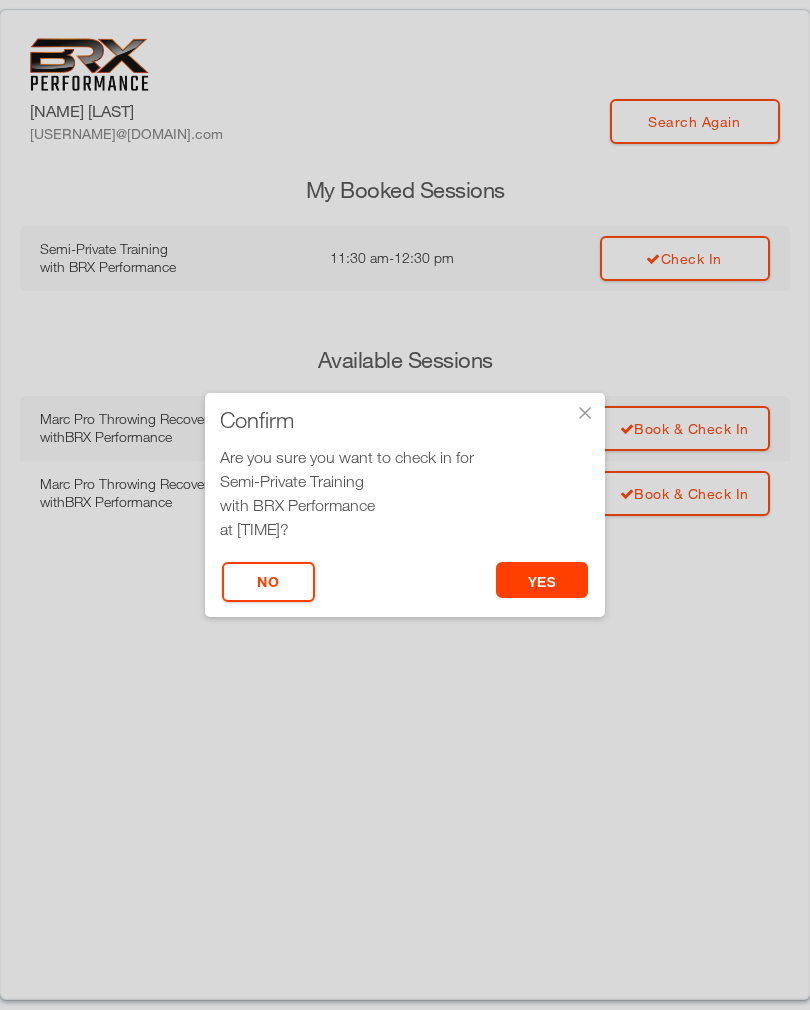 click on "yes" at bounding box center [542, 580] 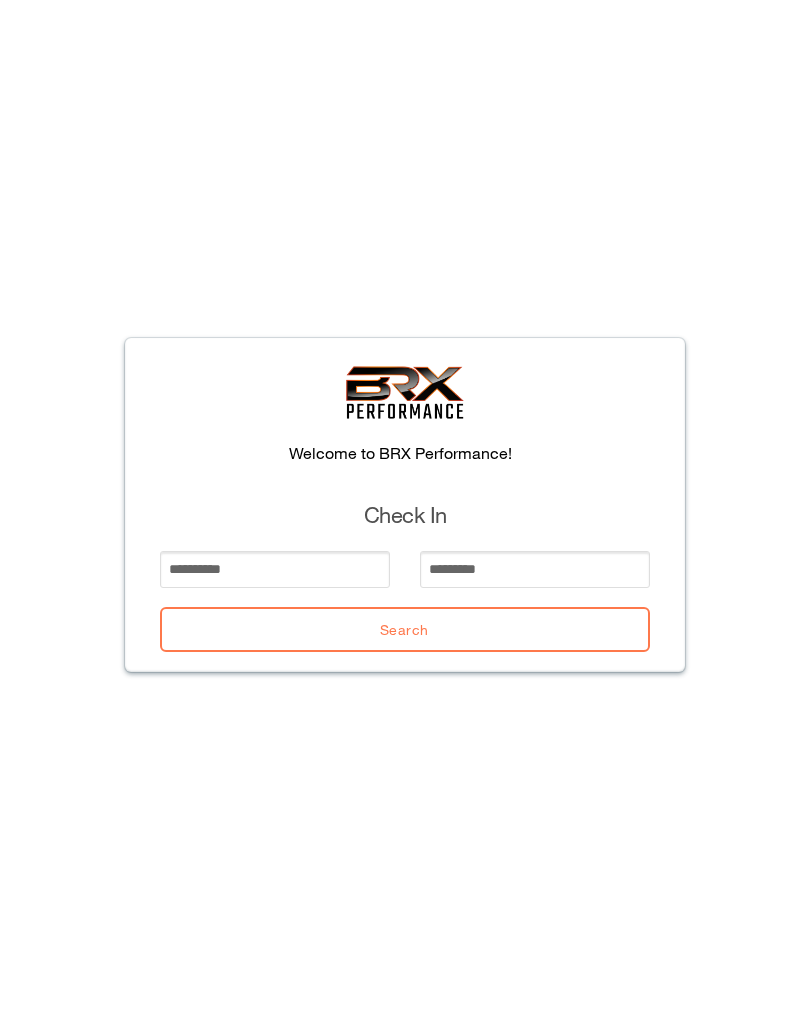 scroll, scrollTop: 0, scrollLeft: 0, axis: both 